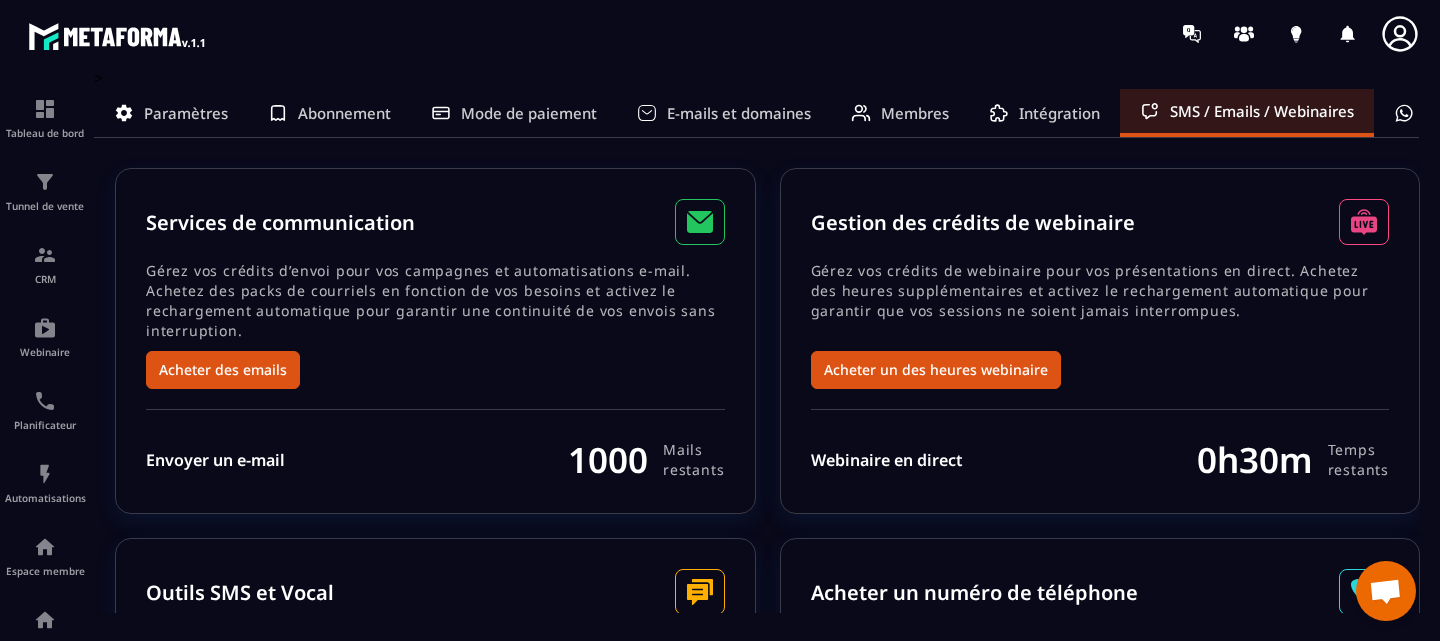 scroll, scrollTop: 0, scrollLeft: 0, axis: both 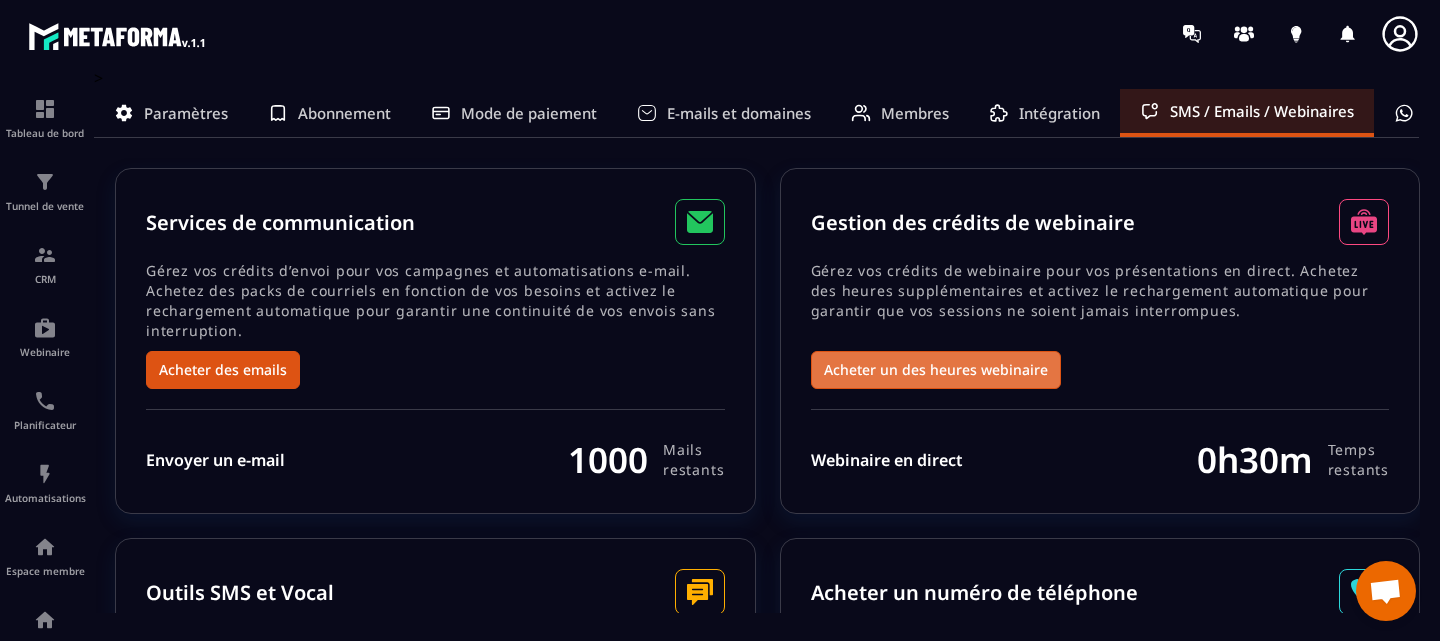 click on "Acheter un des heures webinaire" at bounding box center (936, 370) 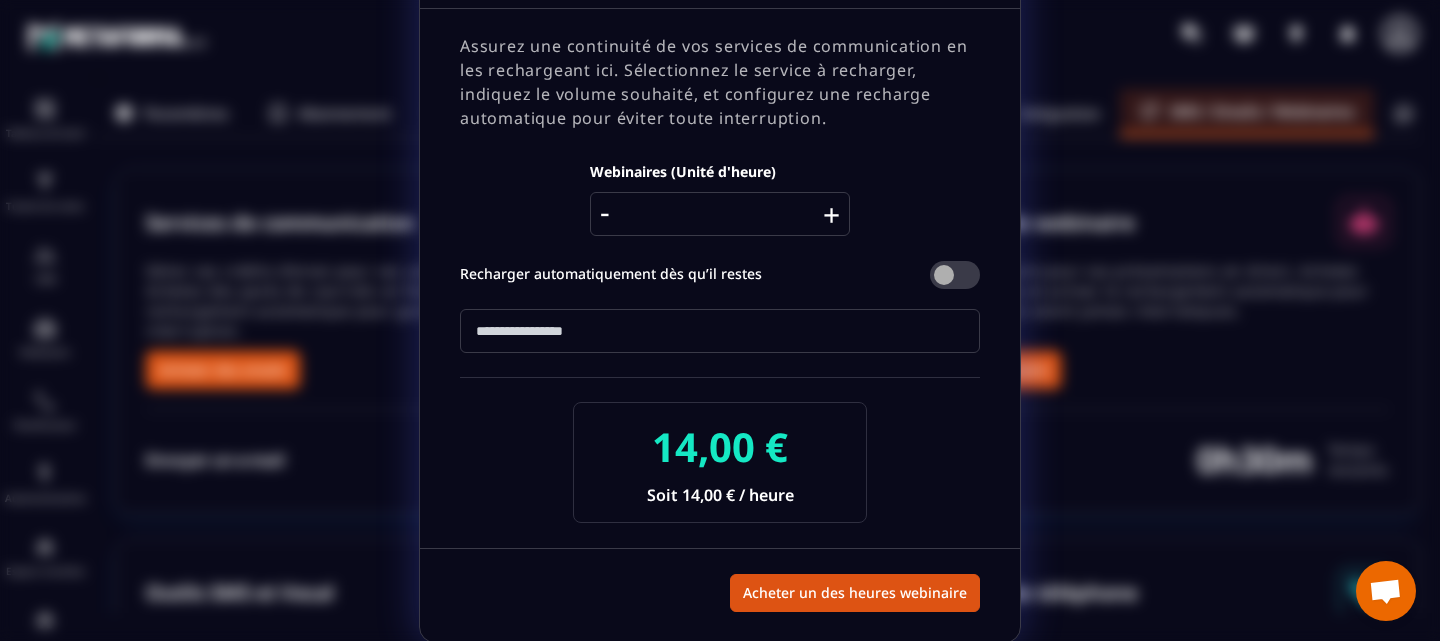 scroll, scrollTop: 0, scrollLeft: 0, axis: both 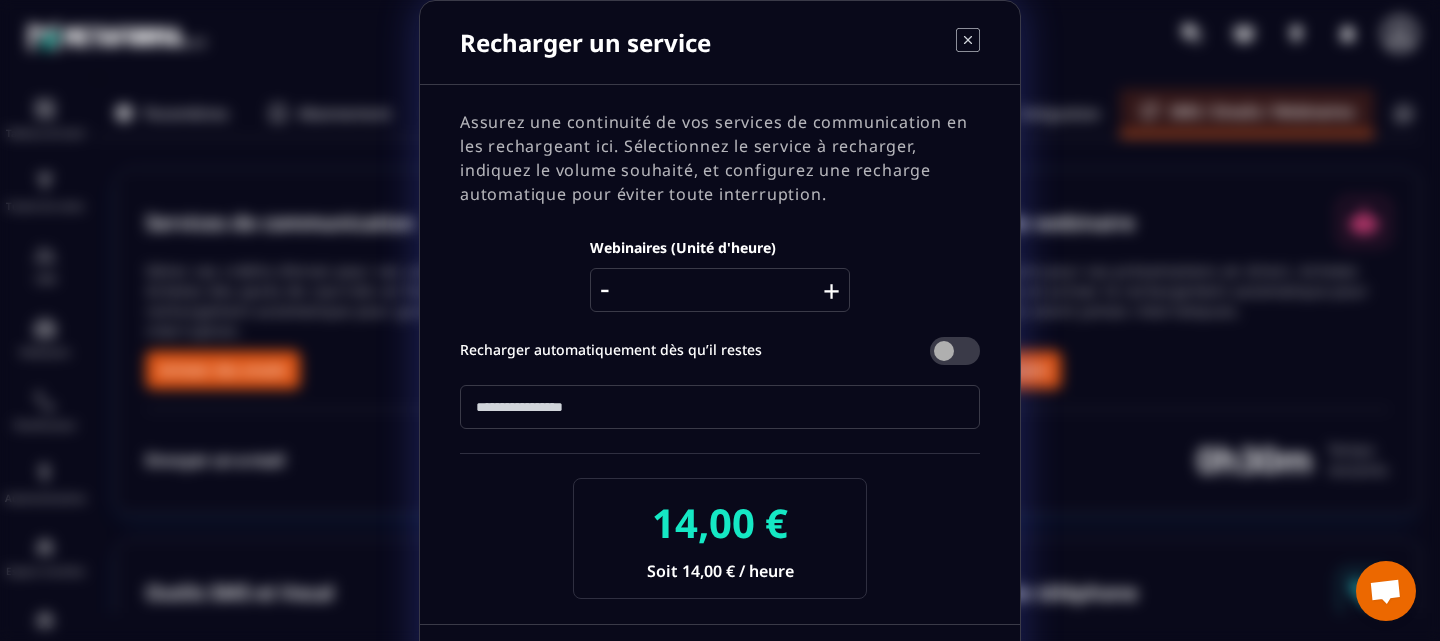 click 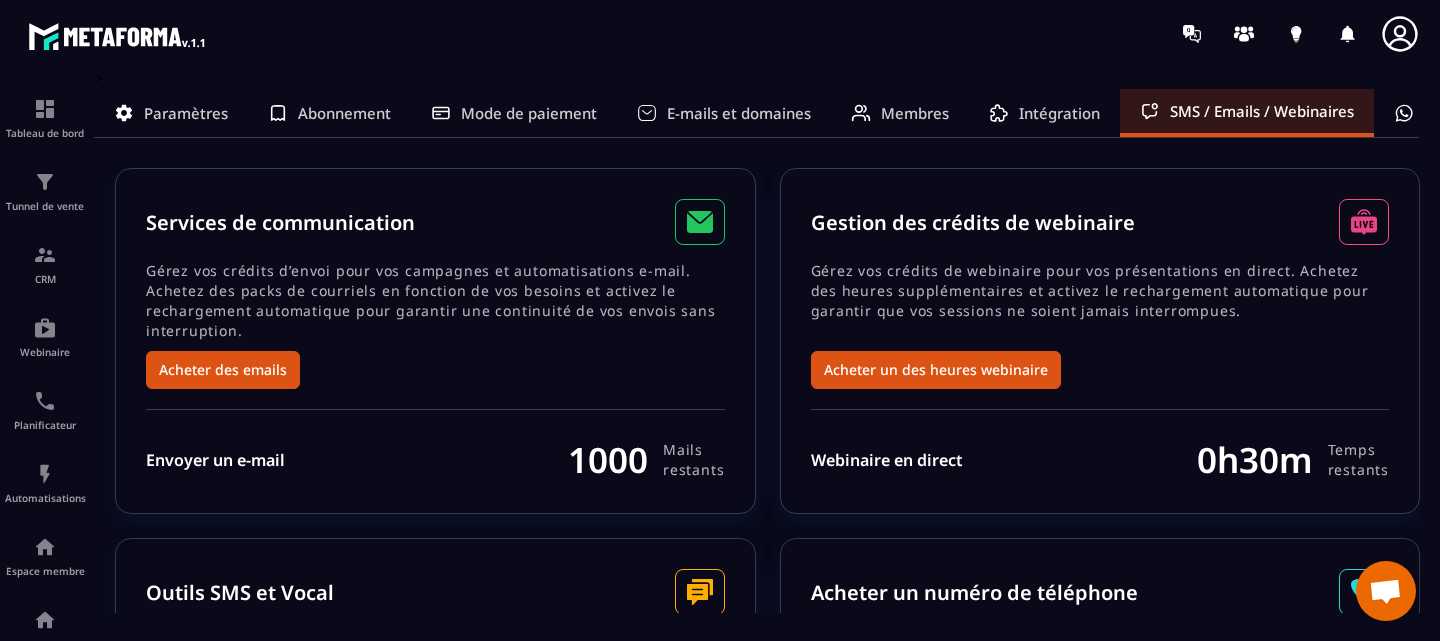 click on "E-mails et domaines" at bounding box center (739, 113) 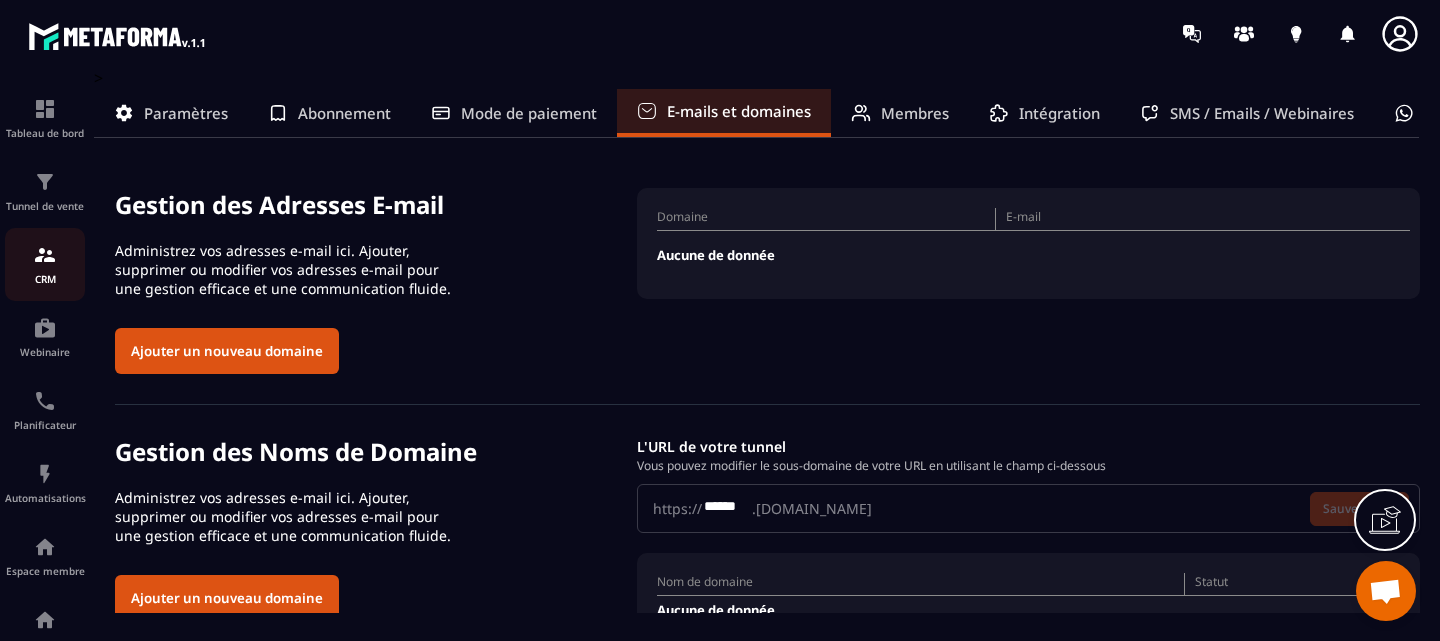 click on "CRM" at bounding box center (45, 279) 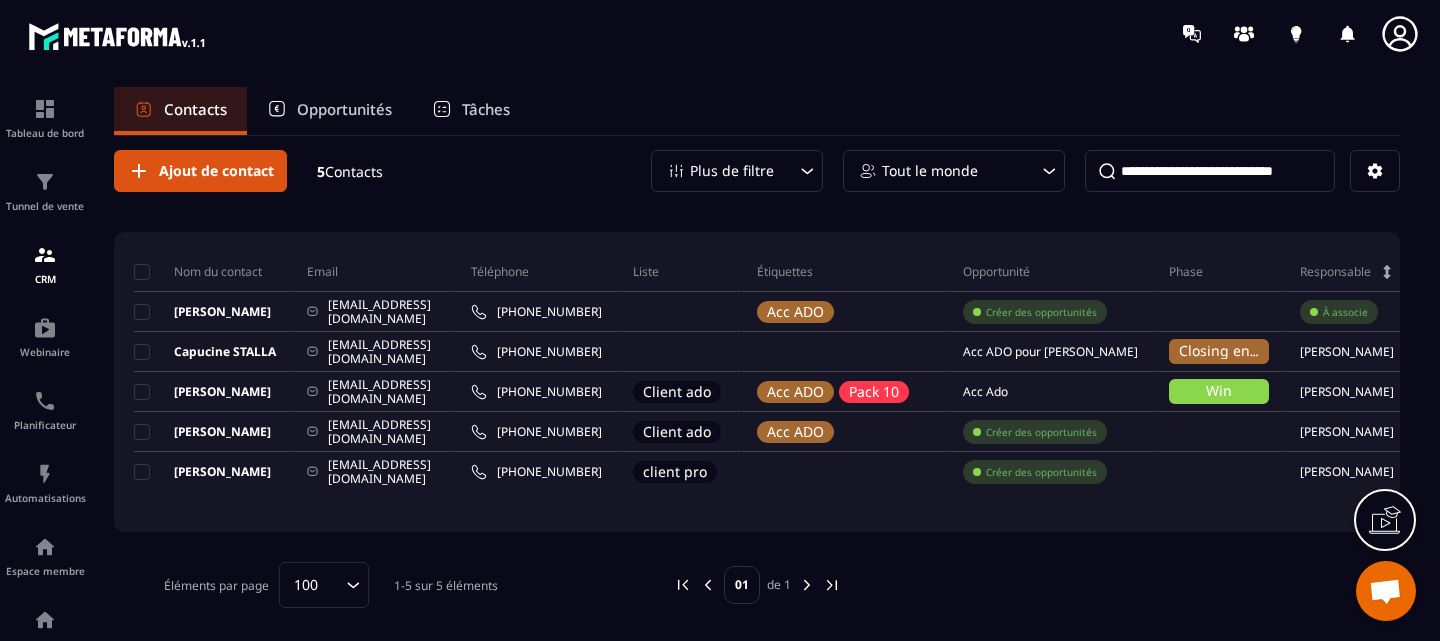 scroll, scrollTop: 0, scrollLeft: 0, axis: both 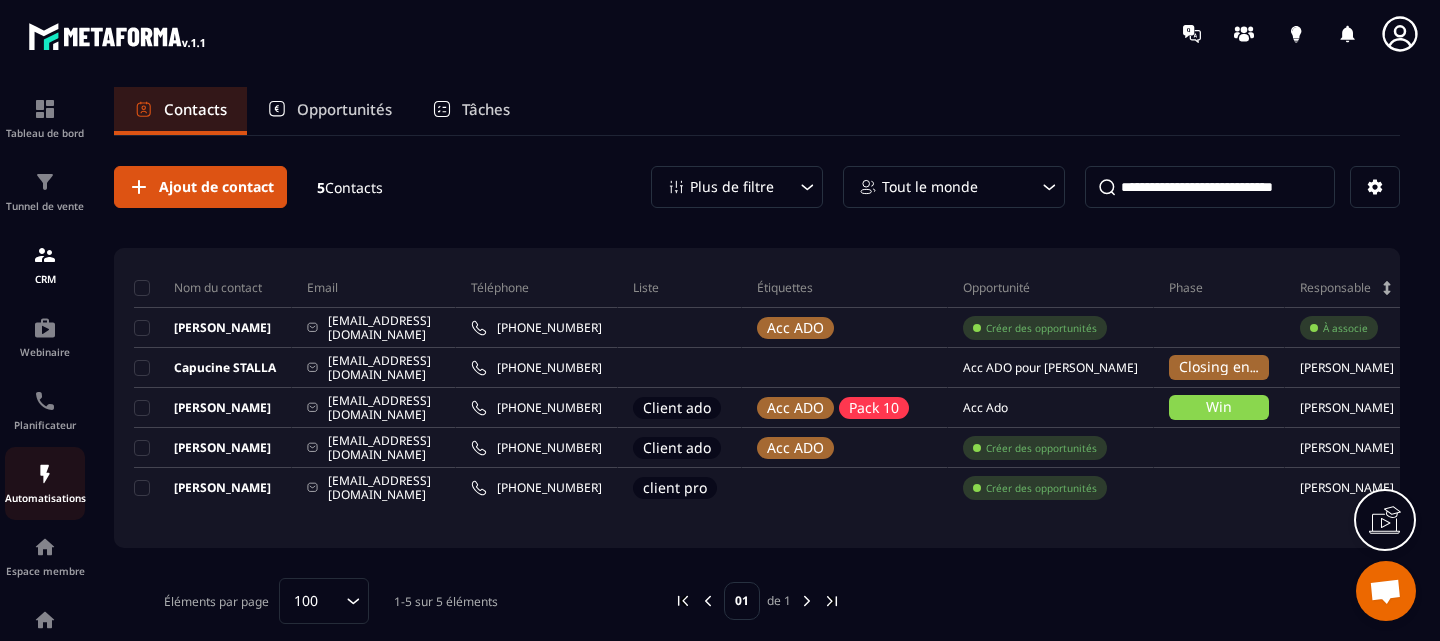 click at bounding box center [45, 474] 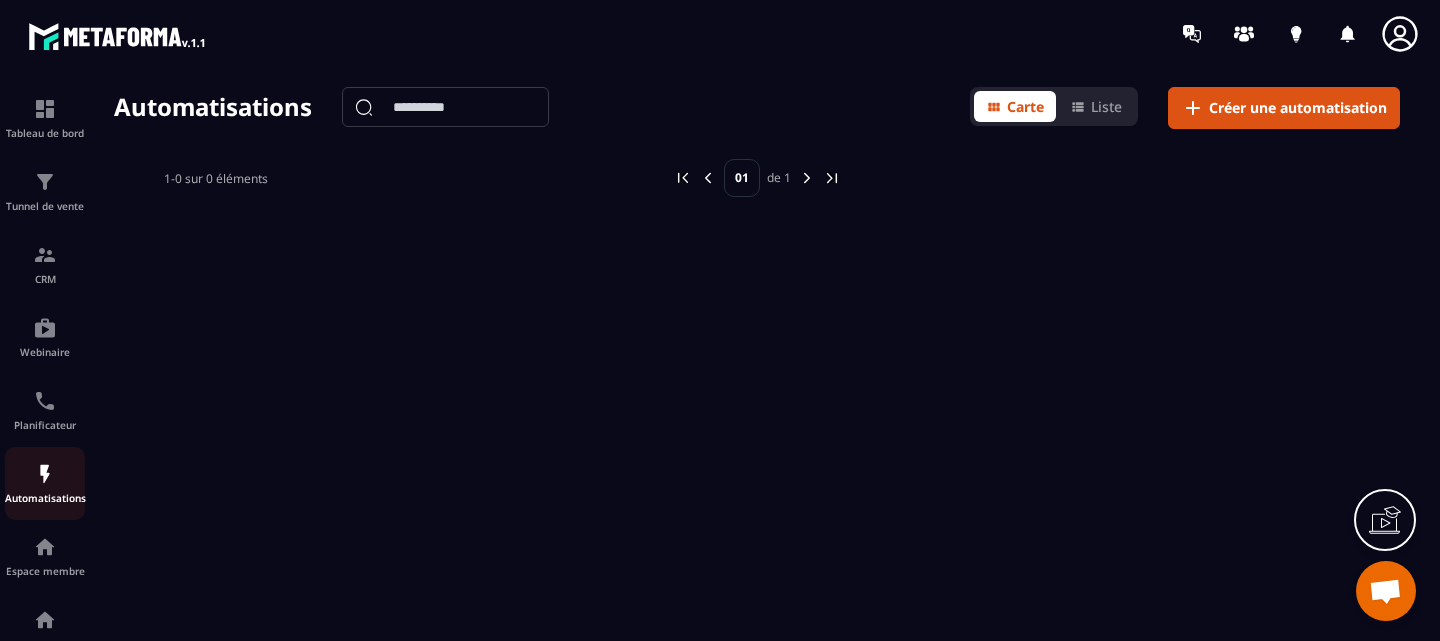 scroll, scrollTop: 285, scrollLeft: 0, axis: vertical 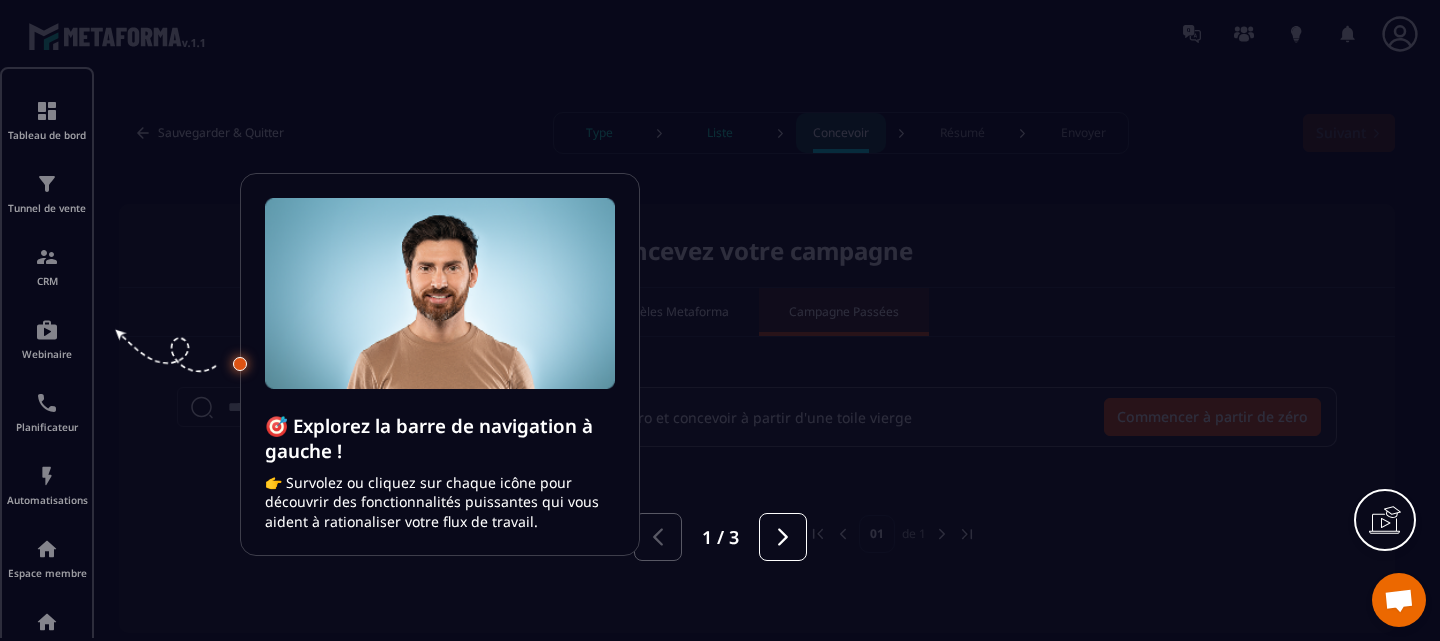 click at bounding box center (720, 320) 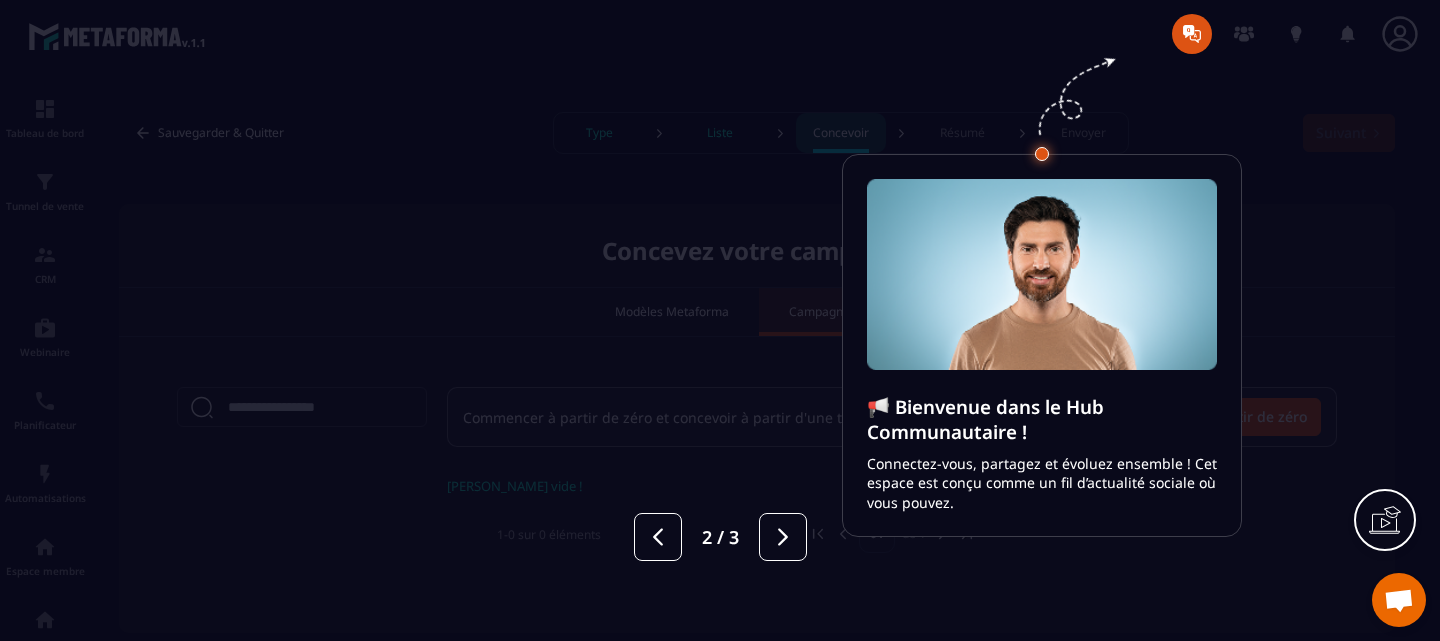 click at bounding box center (720, 320) 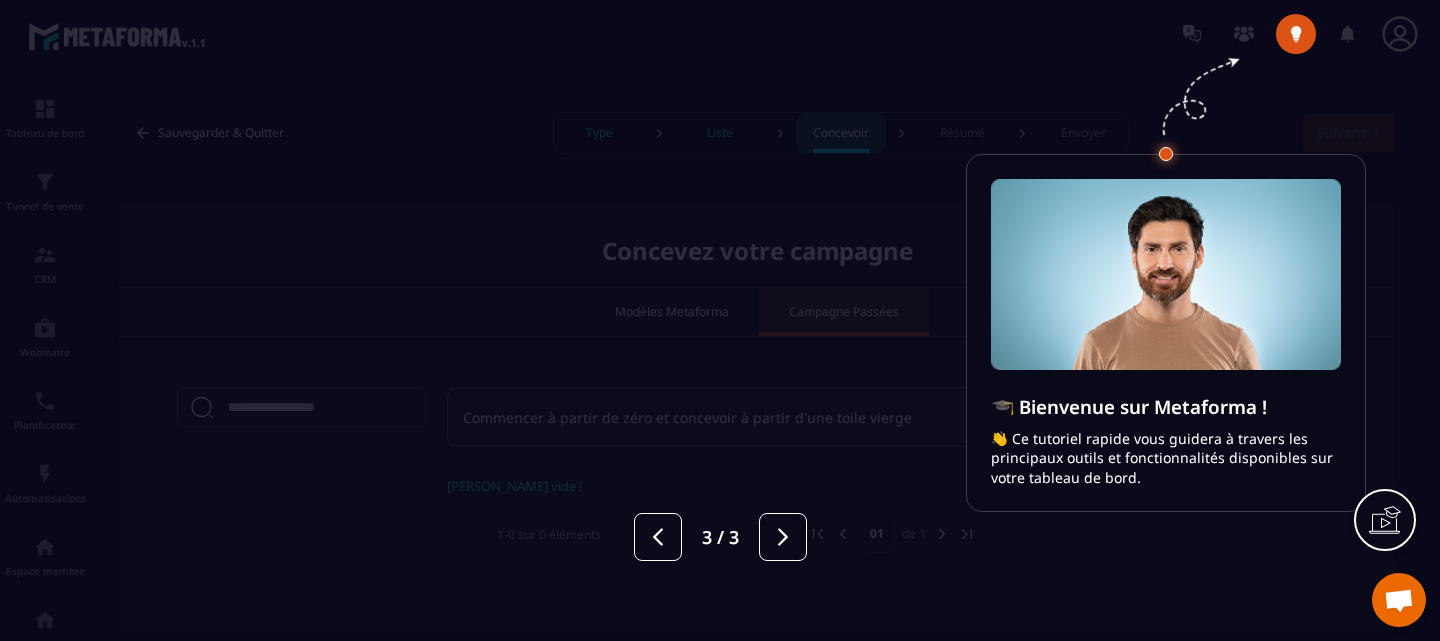 click at bounding box center (1166, 274) 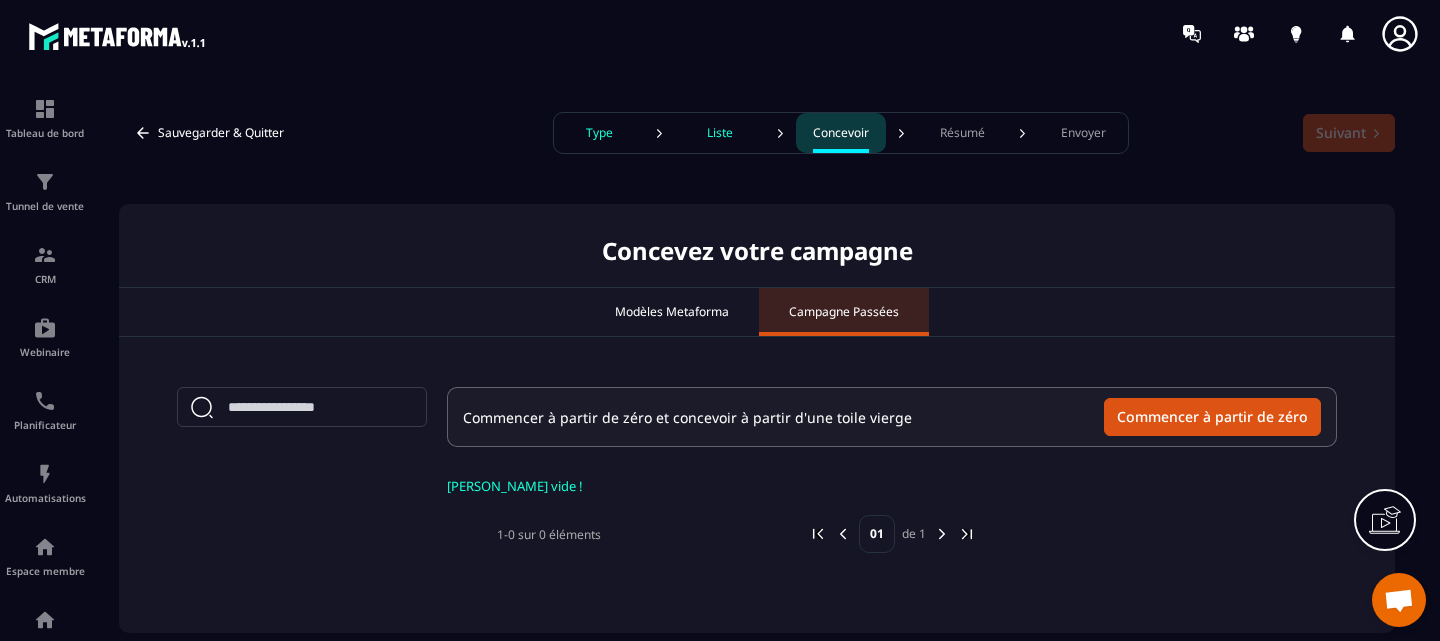 click on "Sauvegarder & Quitter Type Liste Concevoir Résumé Envoyer Suivant  Concevez votre campagne Modèles Metaforma Campagne Passées Commencer à partir de zéro et concevoir à partir d'une toile vierge Commencer à partir de zéro [PERSON_NAME] vide ! 1-0 sur 0 éléments 01 de 1" 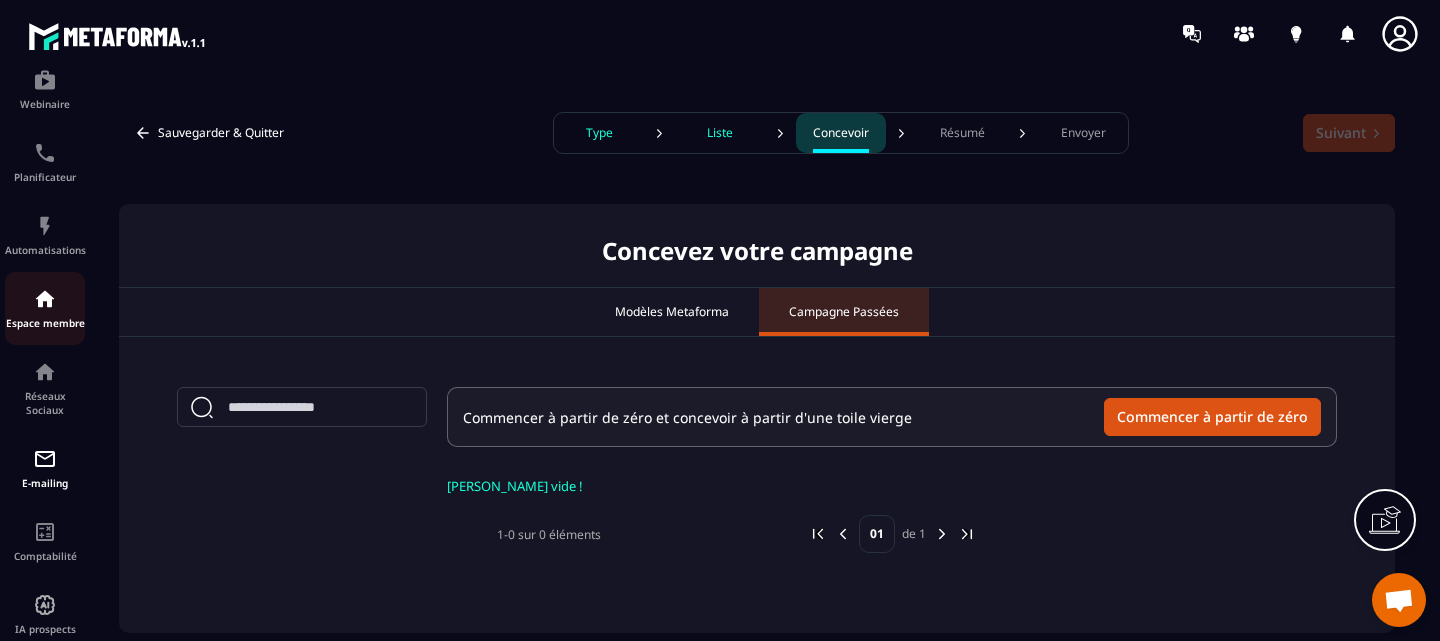 scroll, scrollTop: 285, scrollLeft: 0, axis: vertical 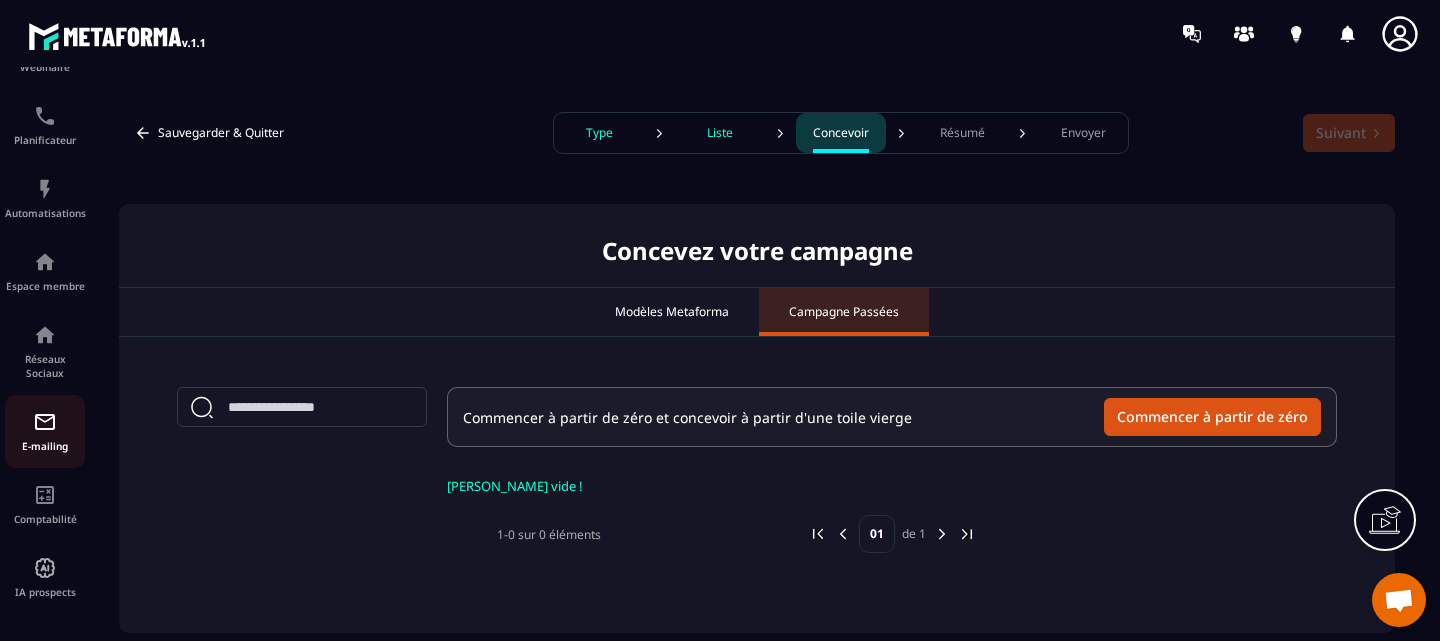 click at bounding box center (45, 422) 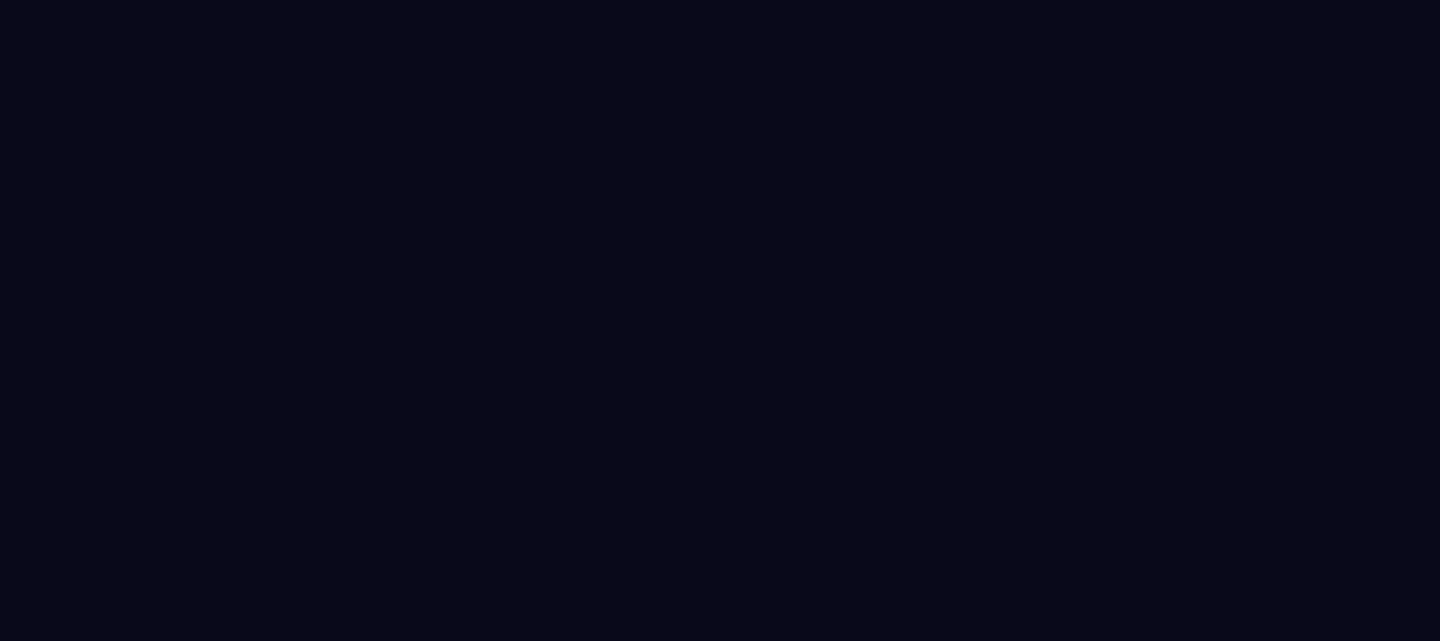 scroll, scrollTop: 0, scrollLeft: 0, axis: both 